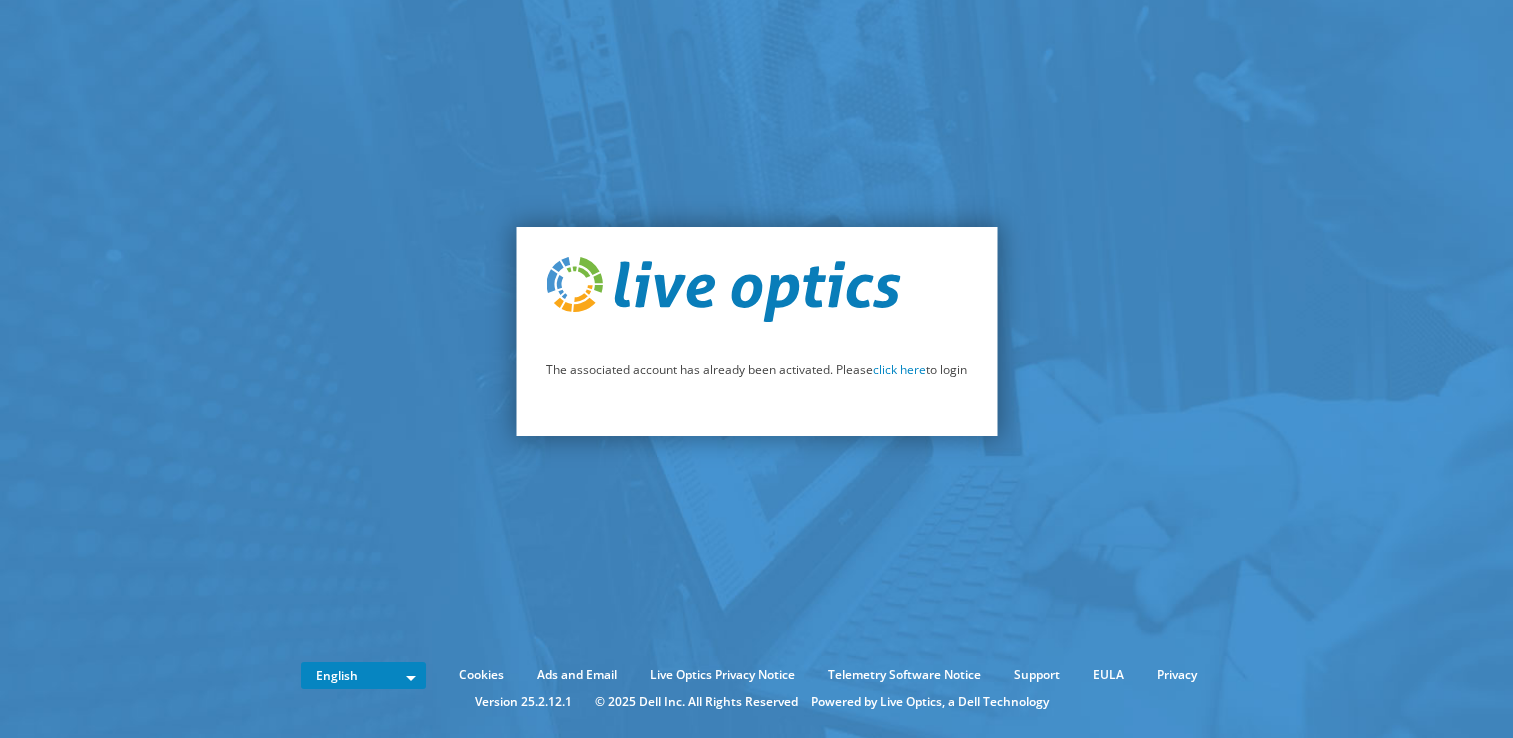scroll, scrollTop: 0, scrollLeft: 0, axis: both 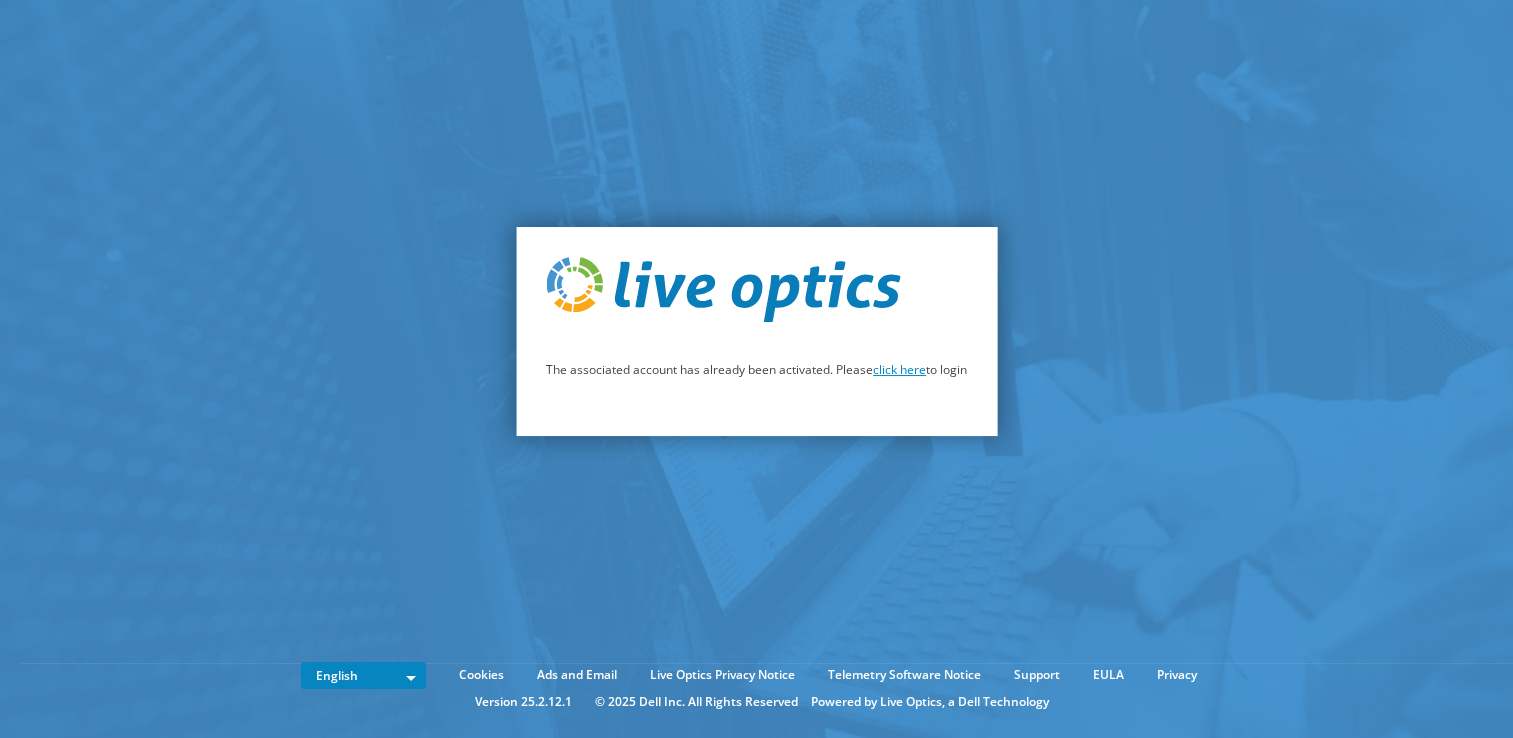 click on "click here" at bounding box center [899, 369] 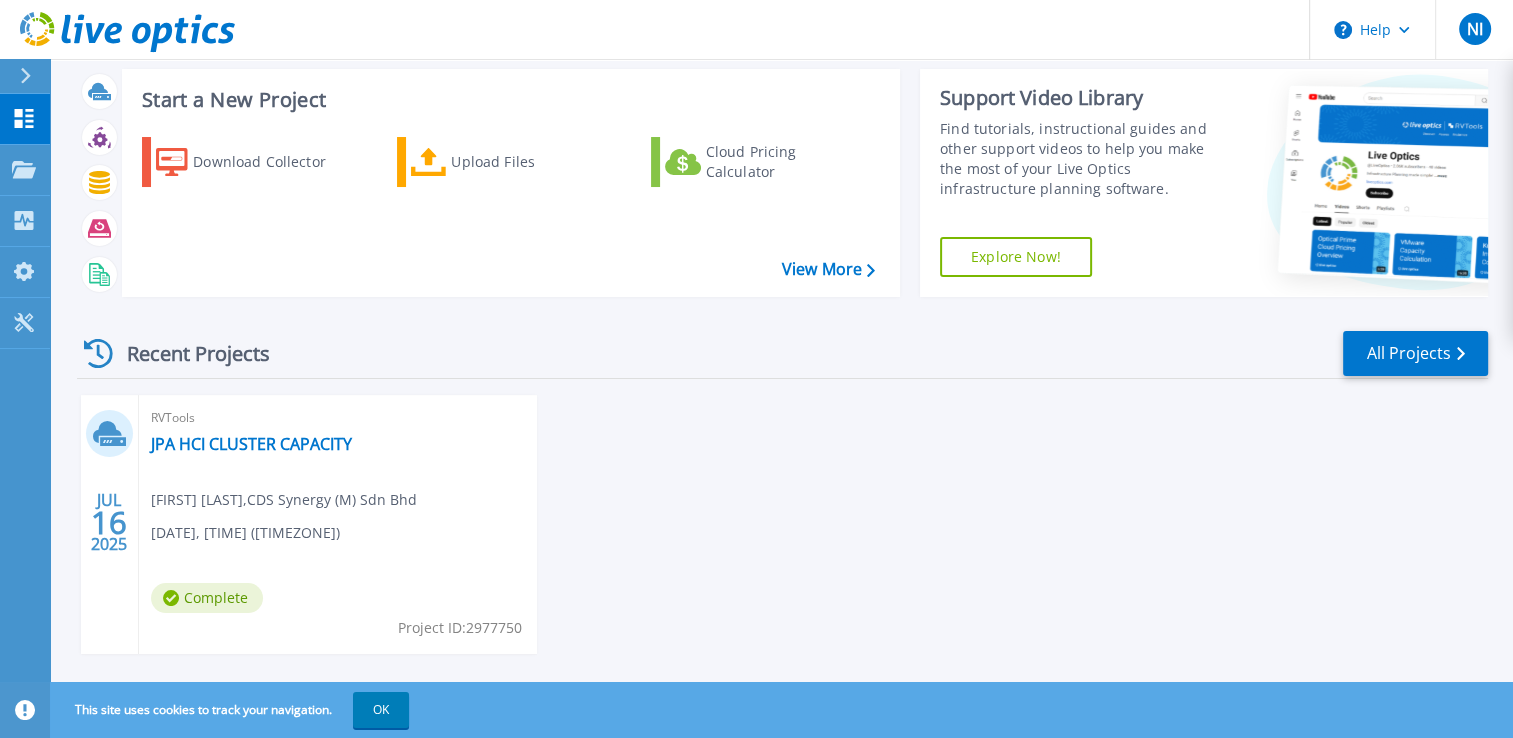 scroll, scrollTop: 0, scrollLeft: 0, axis: both 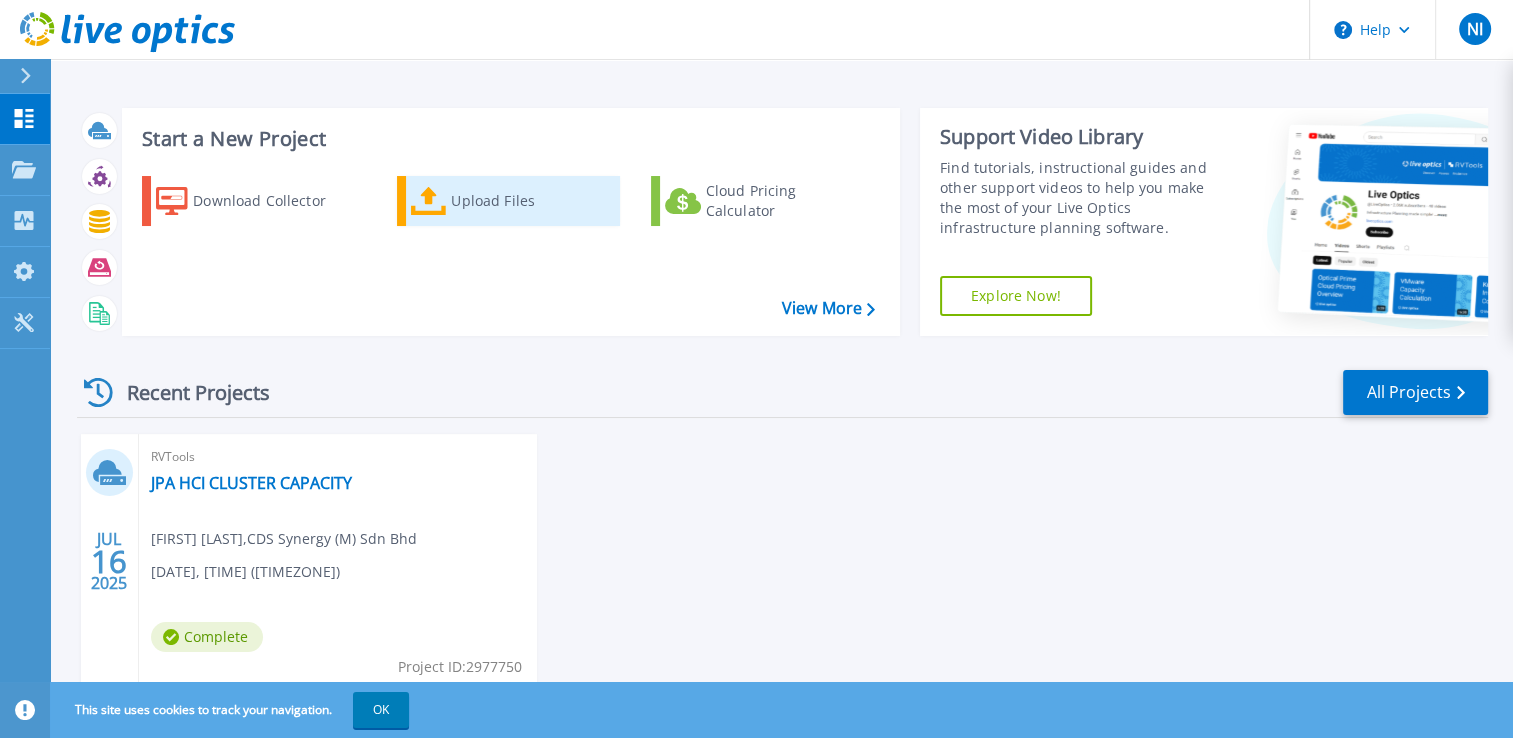 click 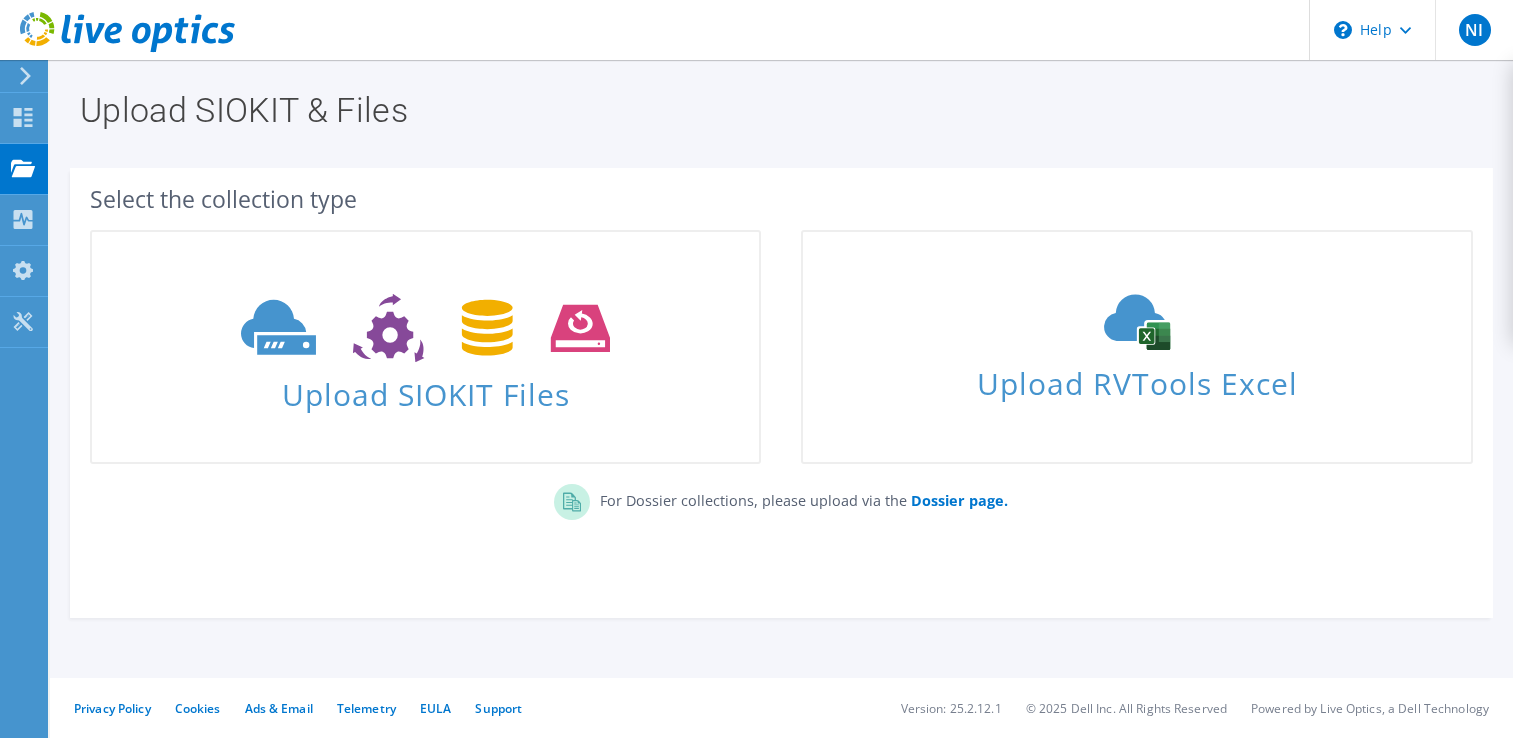 scroll, scrollTop: 0, scrollLeft: 0, axis: both 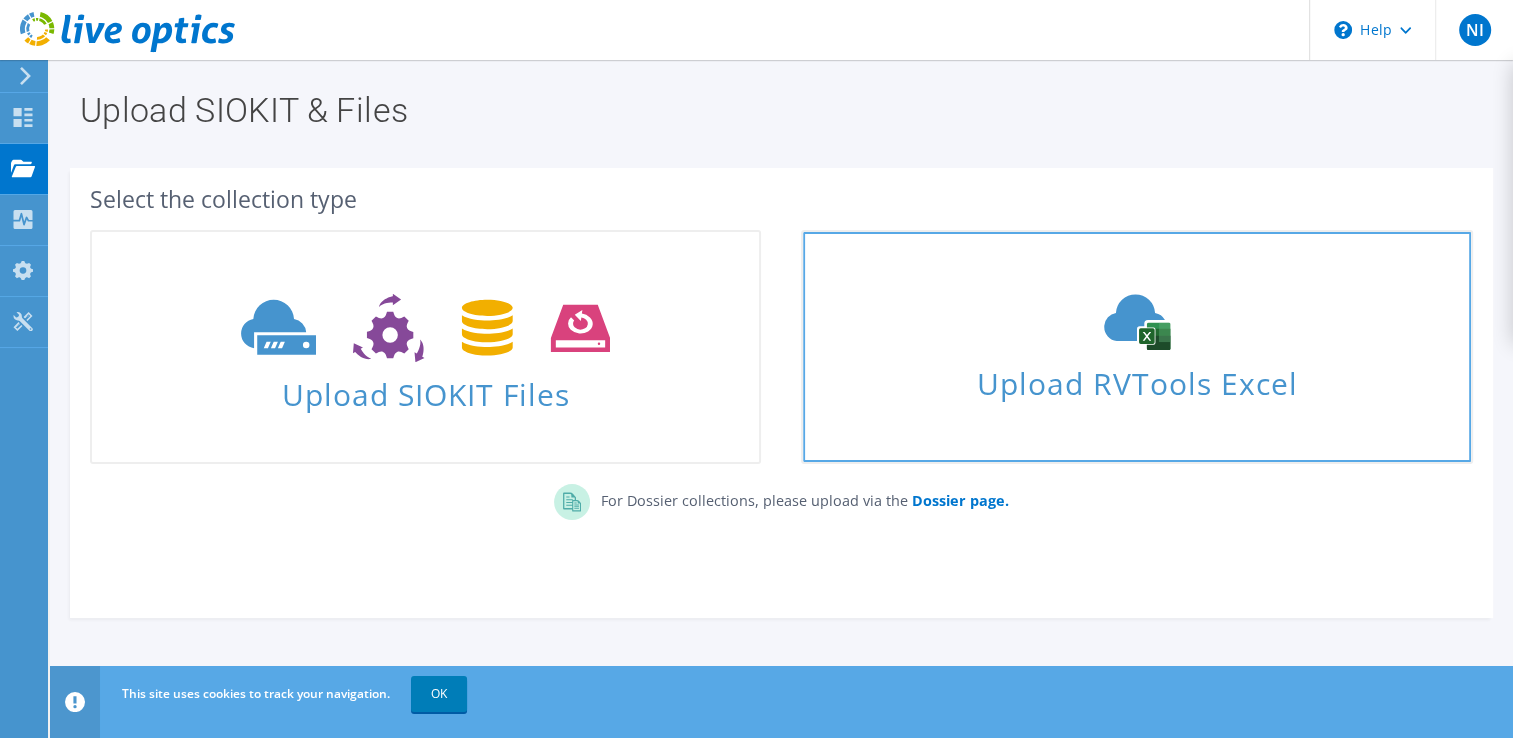 click on "Upload RVTools Excel" at bounding box center [1136, 378] 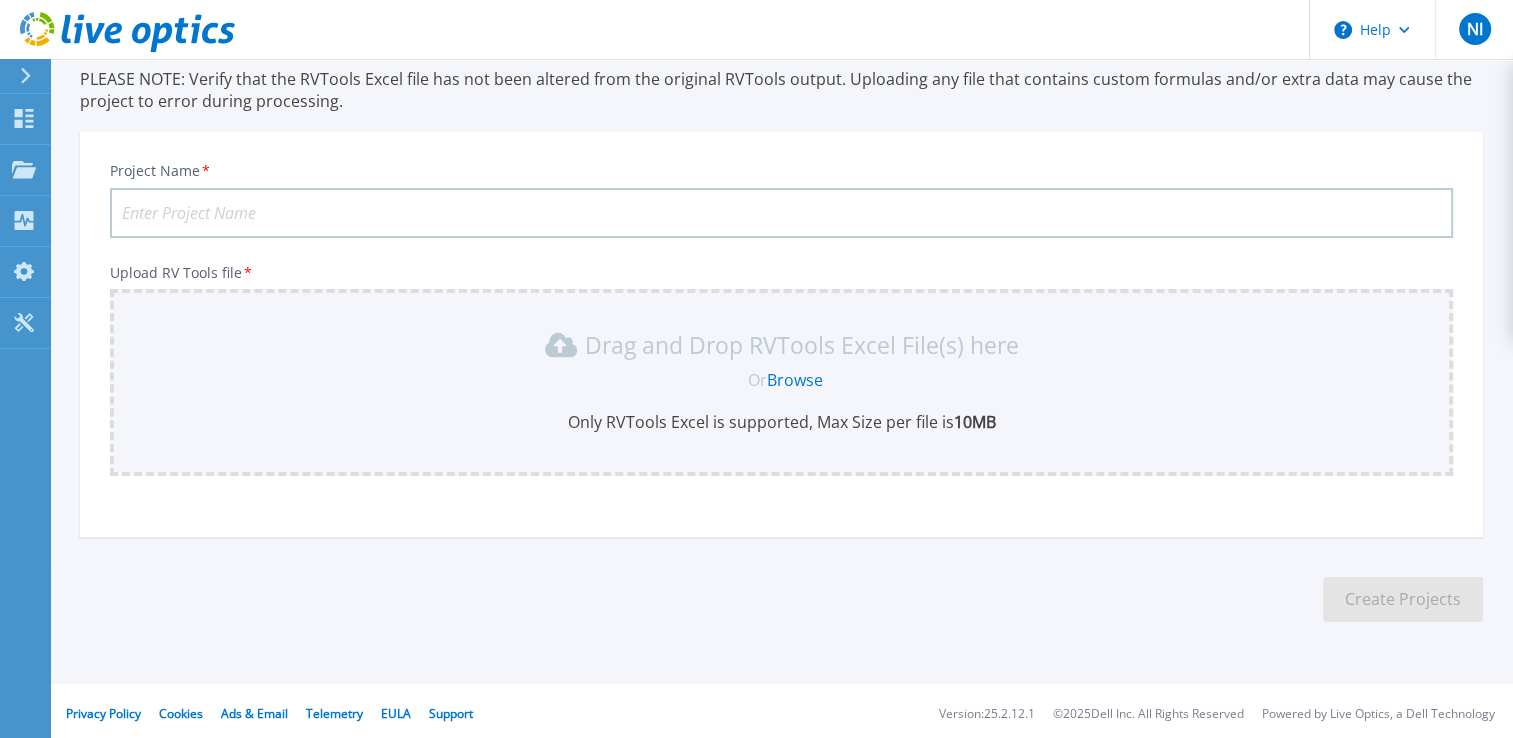 scroll, scrollTop: 144, scrollLeft: 0, axis: vertical 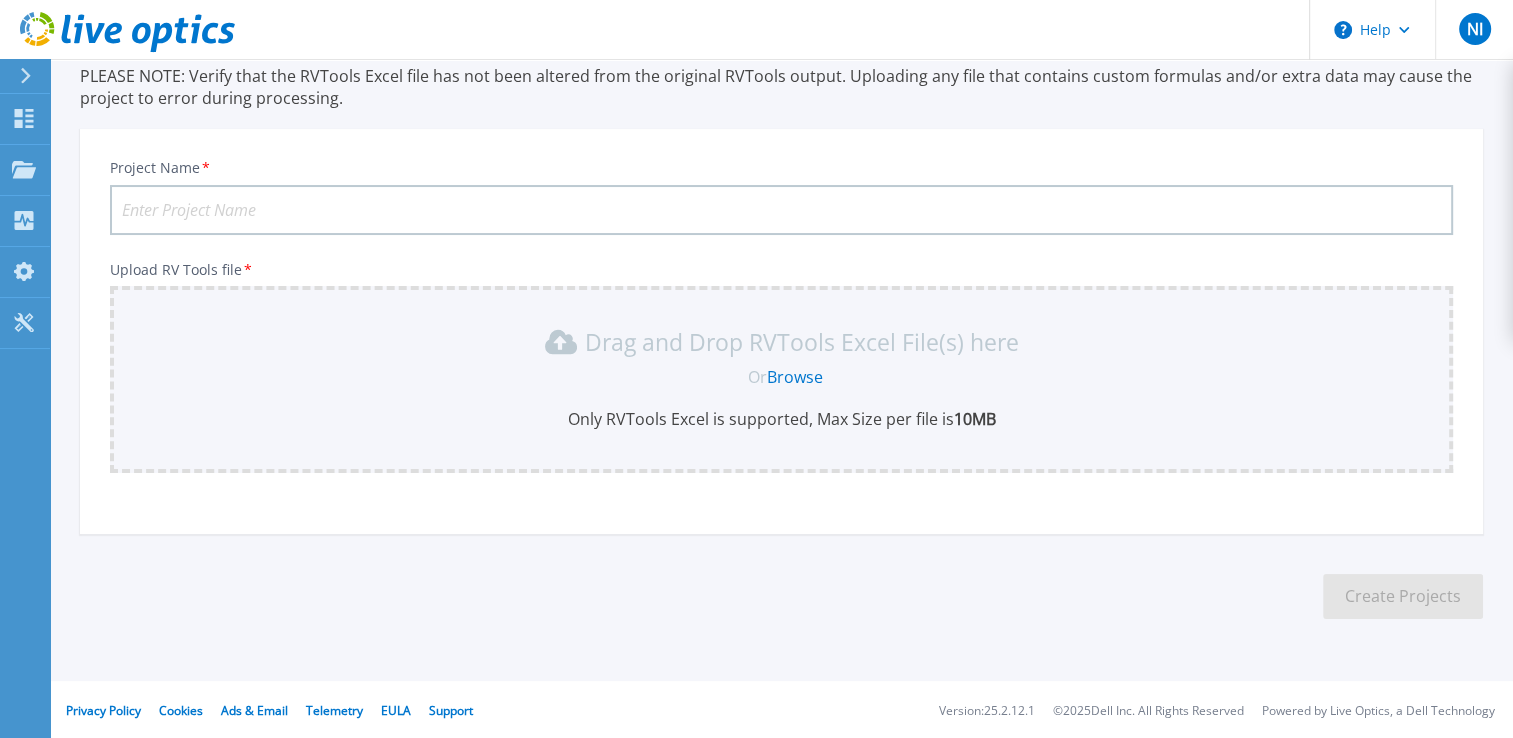 click on "Project Name *" at bounding box center (781, 210) 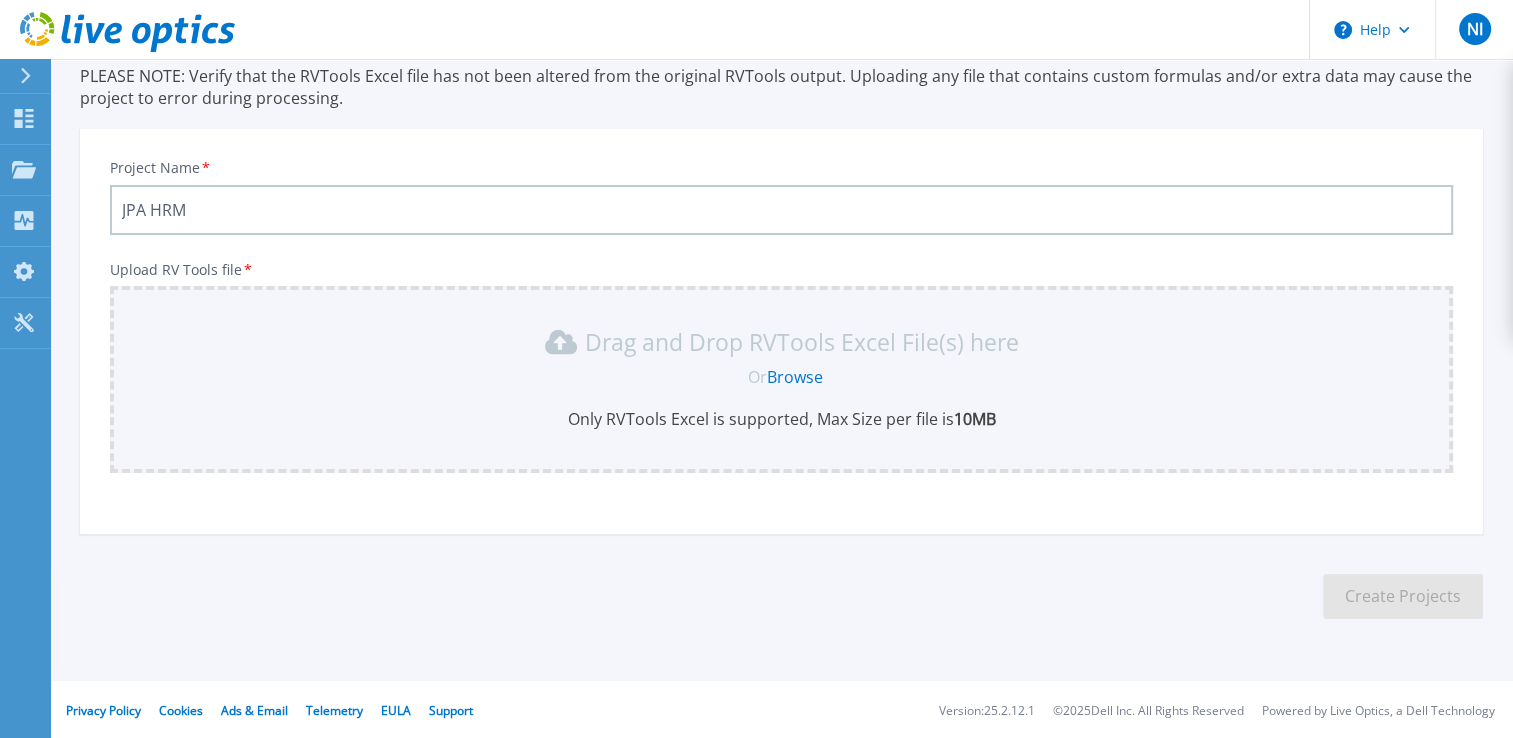 type on "JPA HRM" 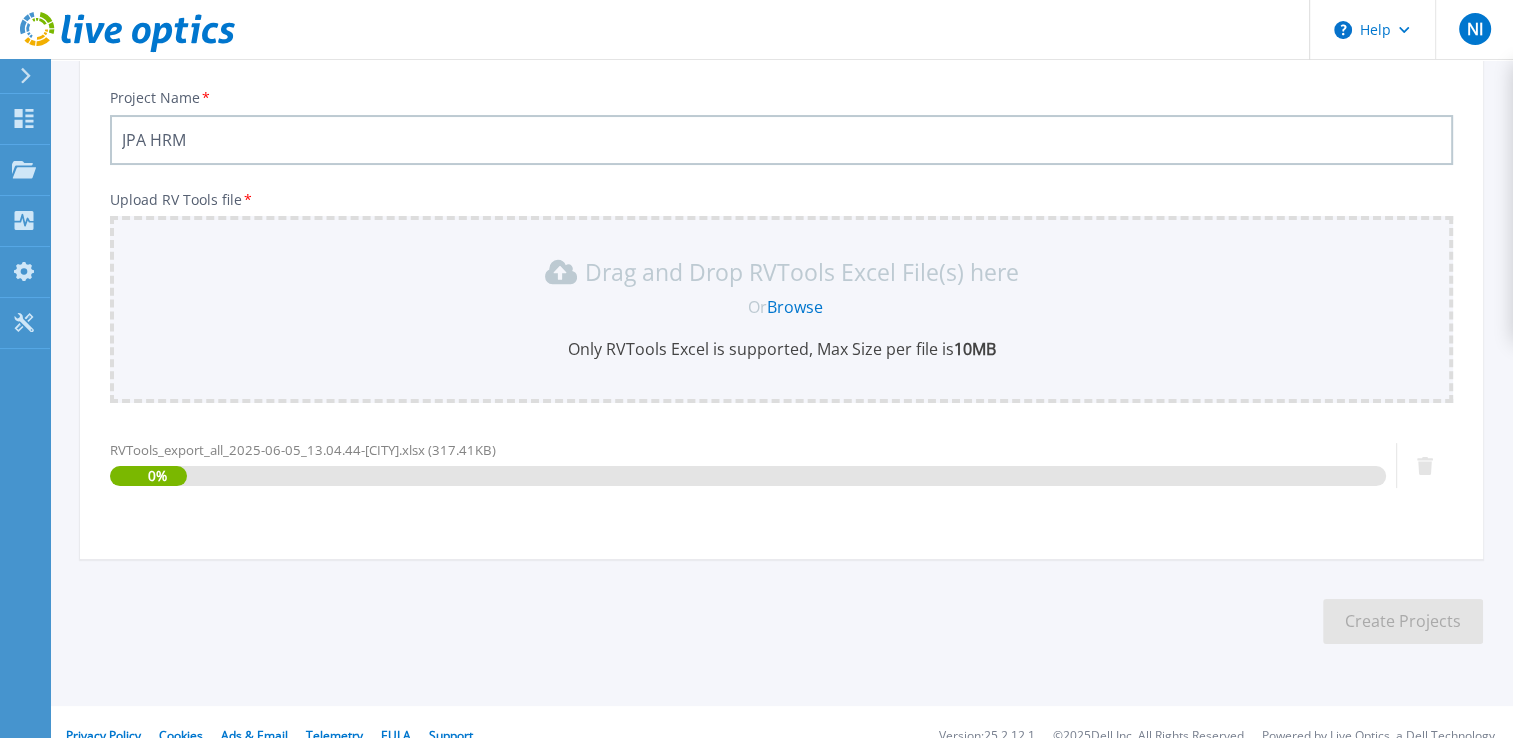 scroll, scrollTop: 240, scrollLeft: 0, axis: vertical 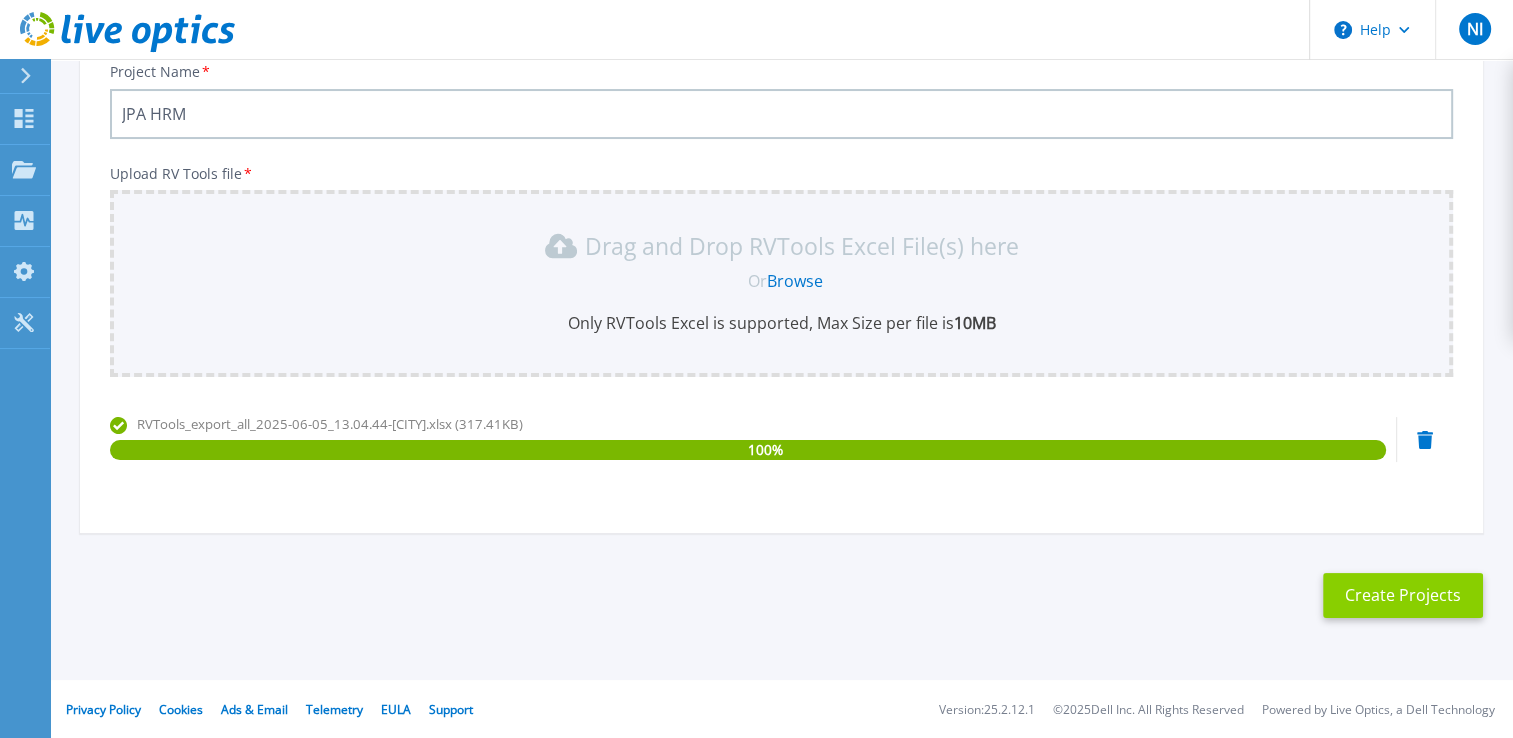 click on "Create Projects" at bounding box center [1403, 595] 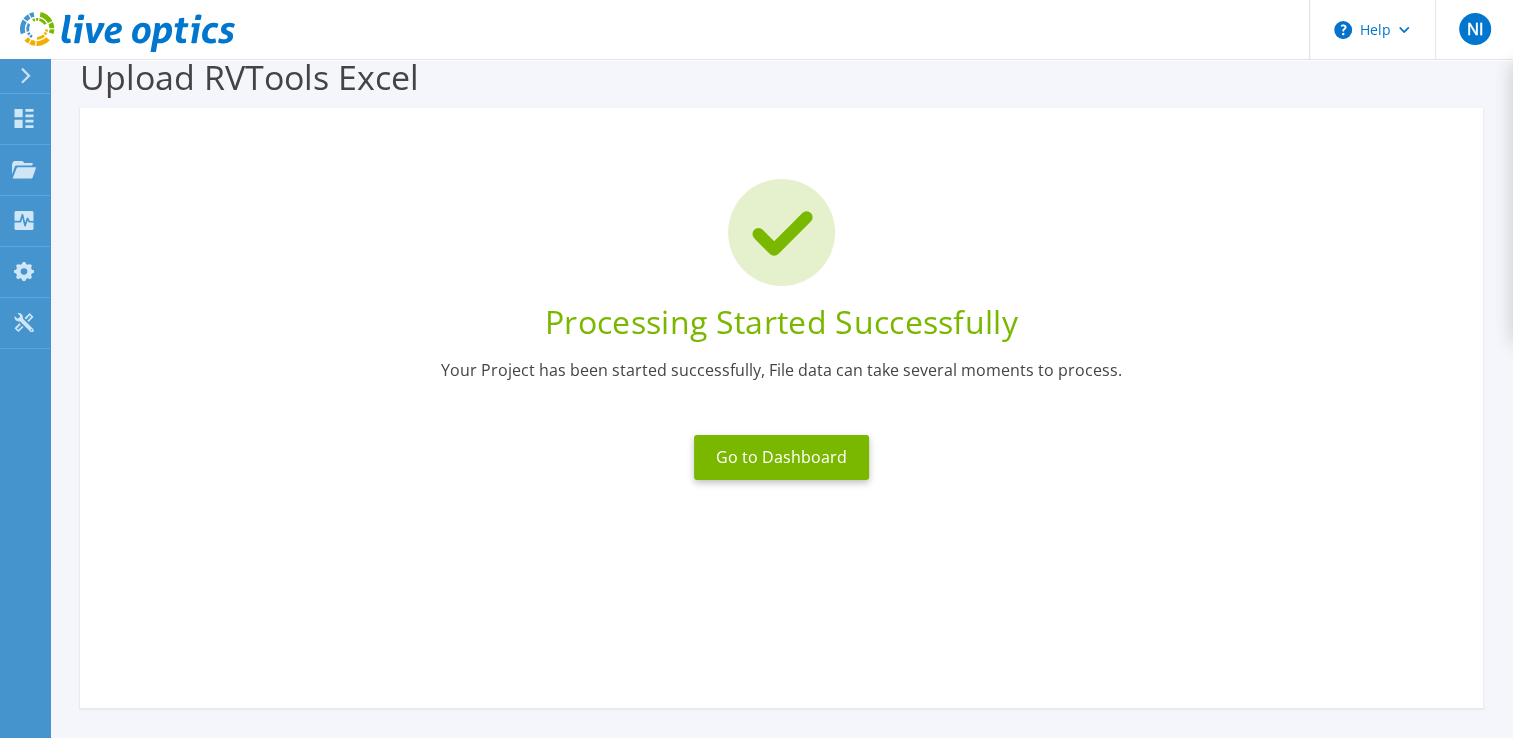 scroll, scrollTop: 32, scrollLeft: 0, axis: vertical 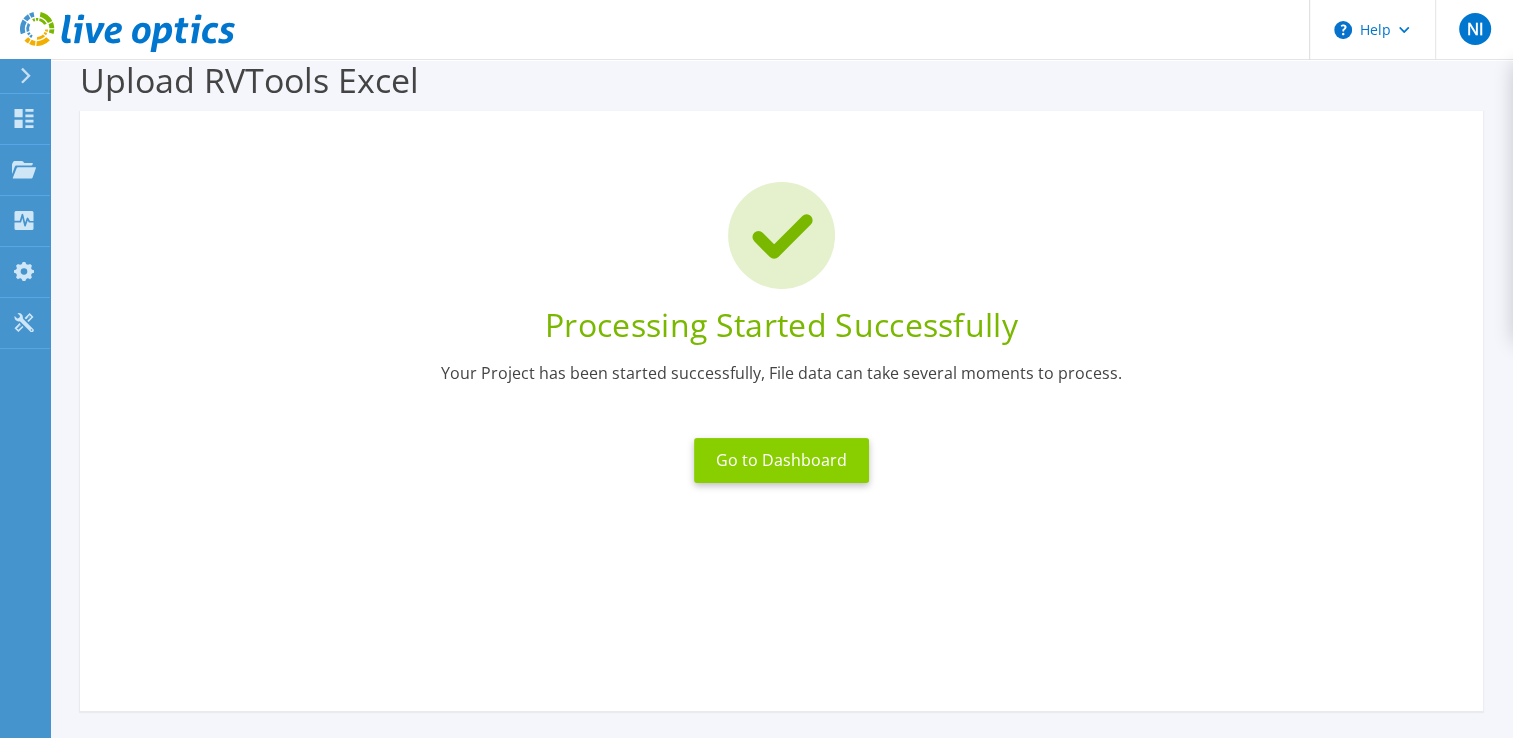 click on "Go to Dashboard" at bounding box center (781, 460) 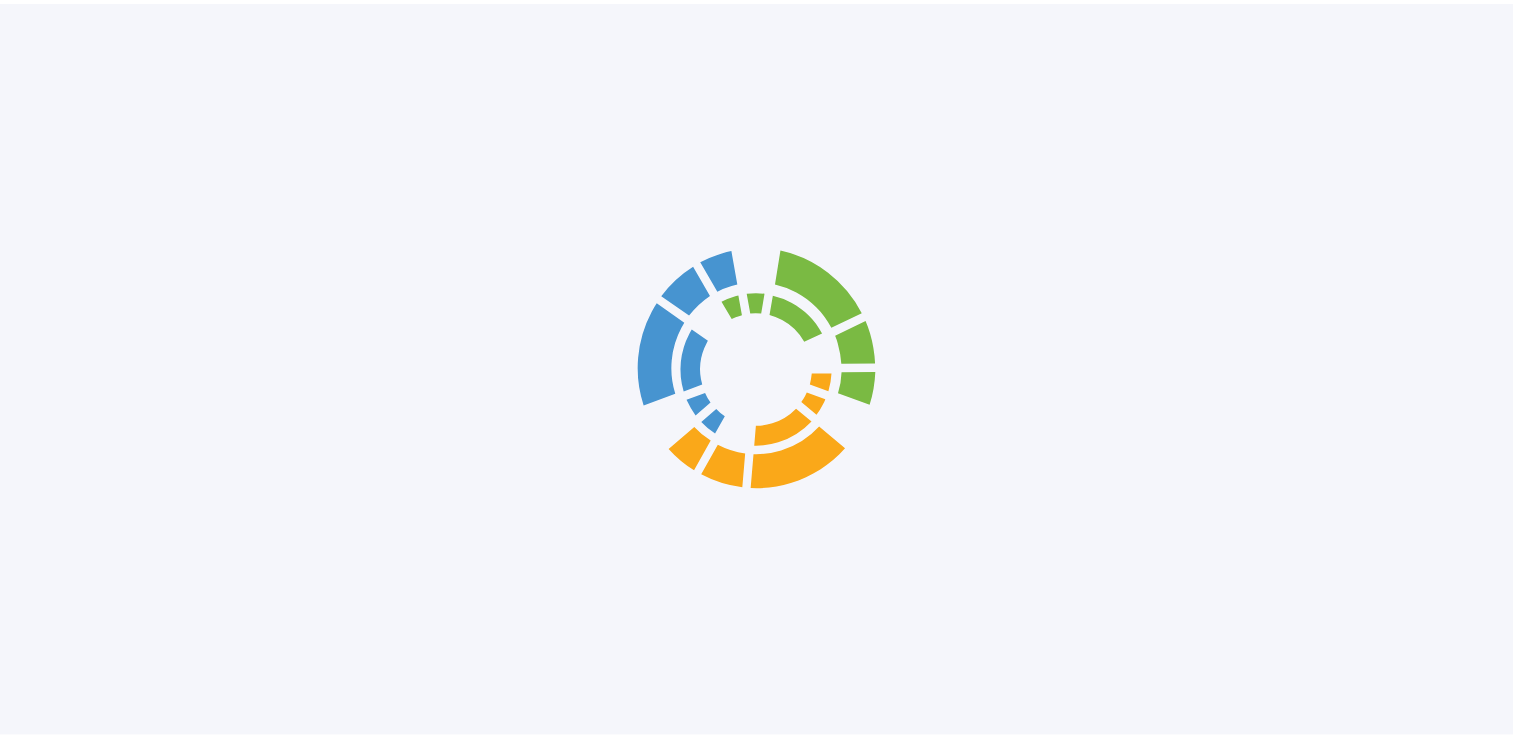 scroll, scrollTop: 0, scrollLeft: 0, axis: both 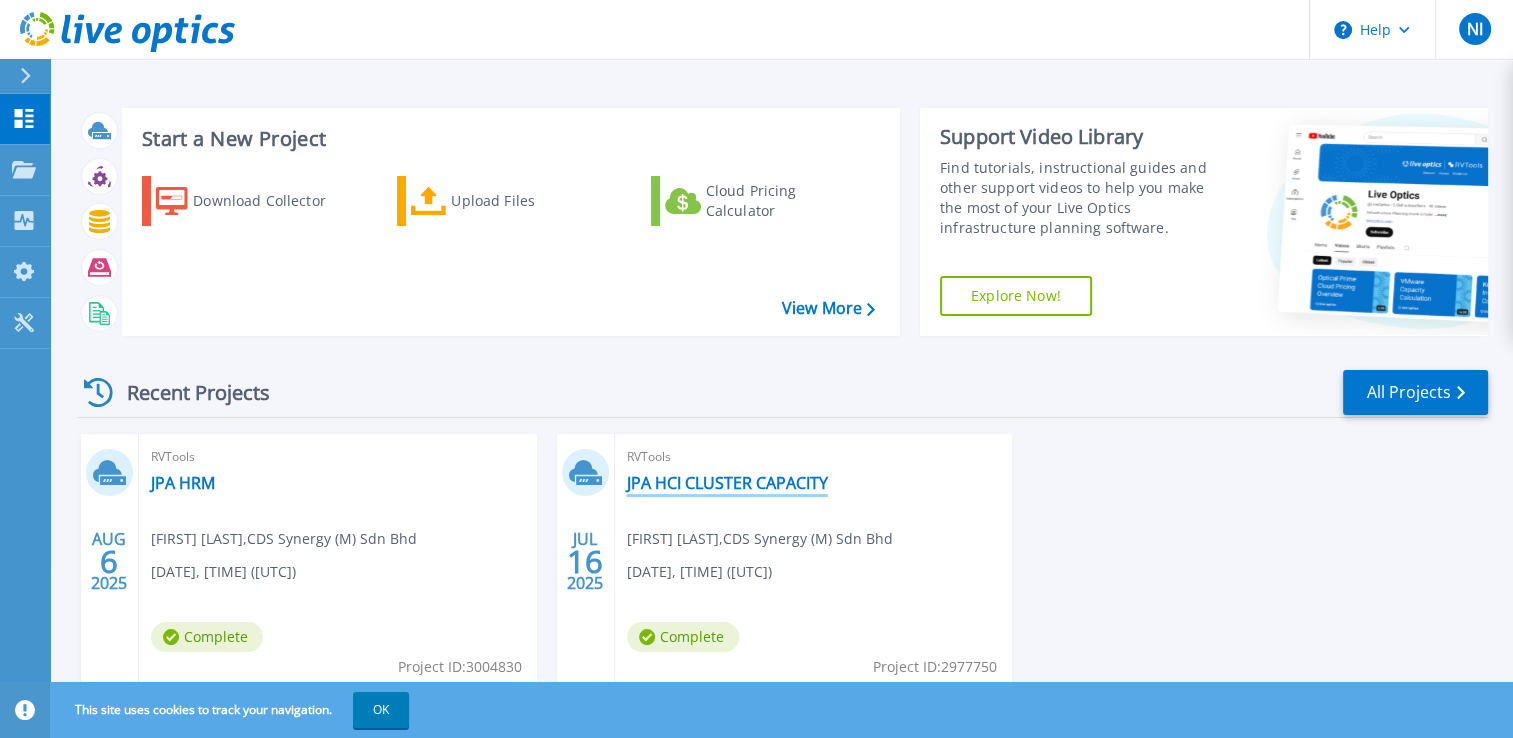 click on "JPA HCI CLUSTER CAPACITY" at bounding box center [727, 483] 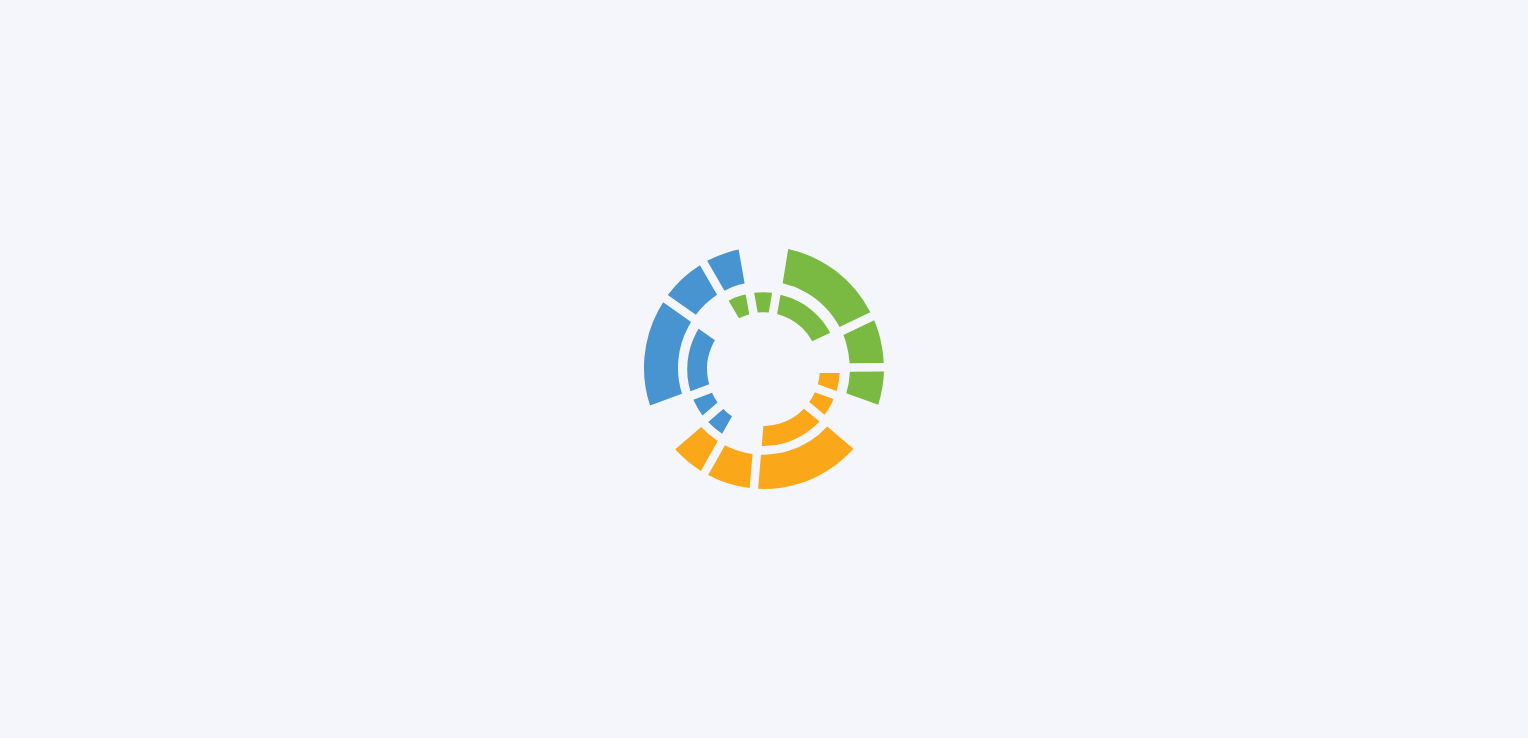 scroll, scrollTop: 0, scrollLeft: 0, axis: both 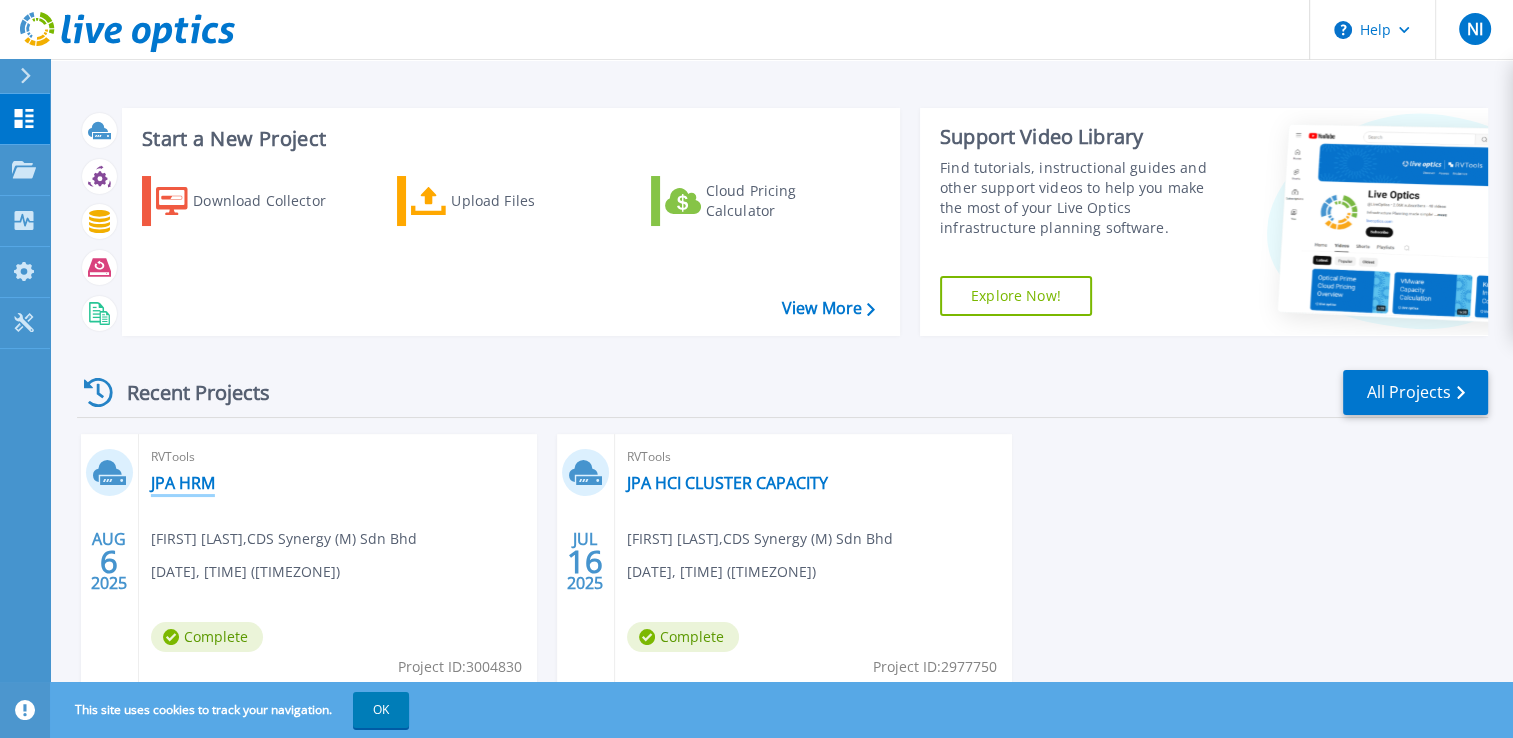 click on "JPA HRM" at bounding box center (183, 483) 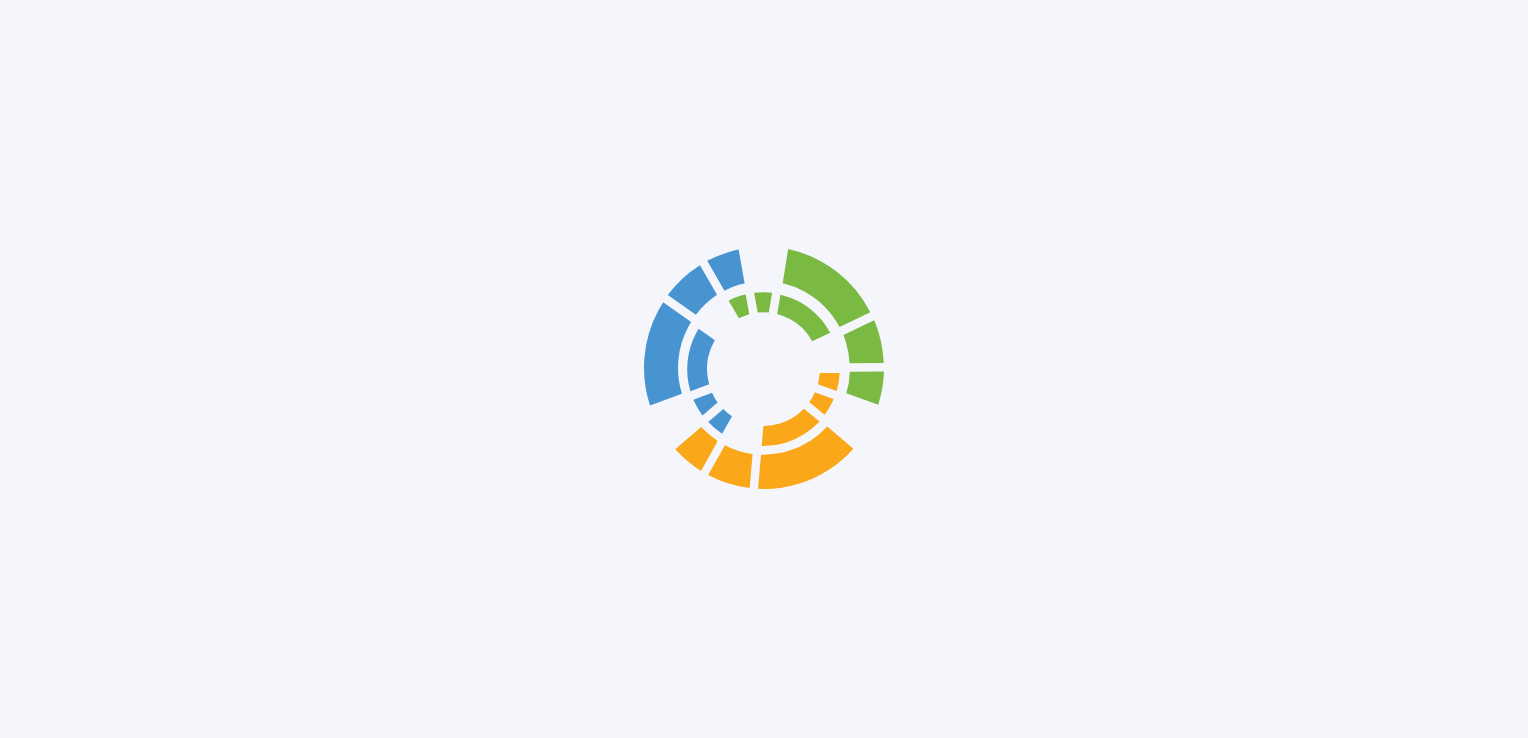 scroll, scrollTop: 0, scrollLeft: 0, axis: both 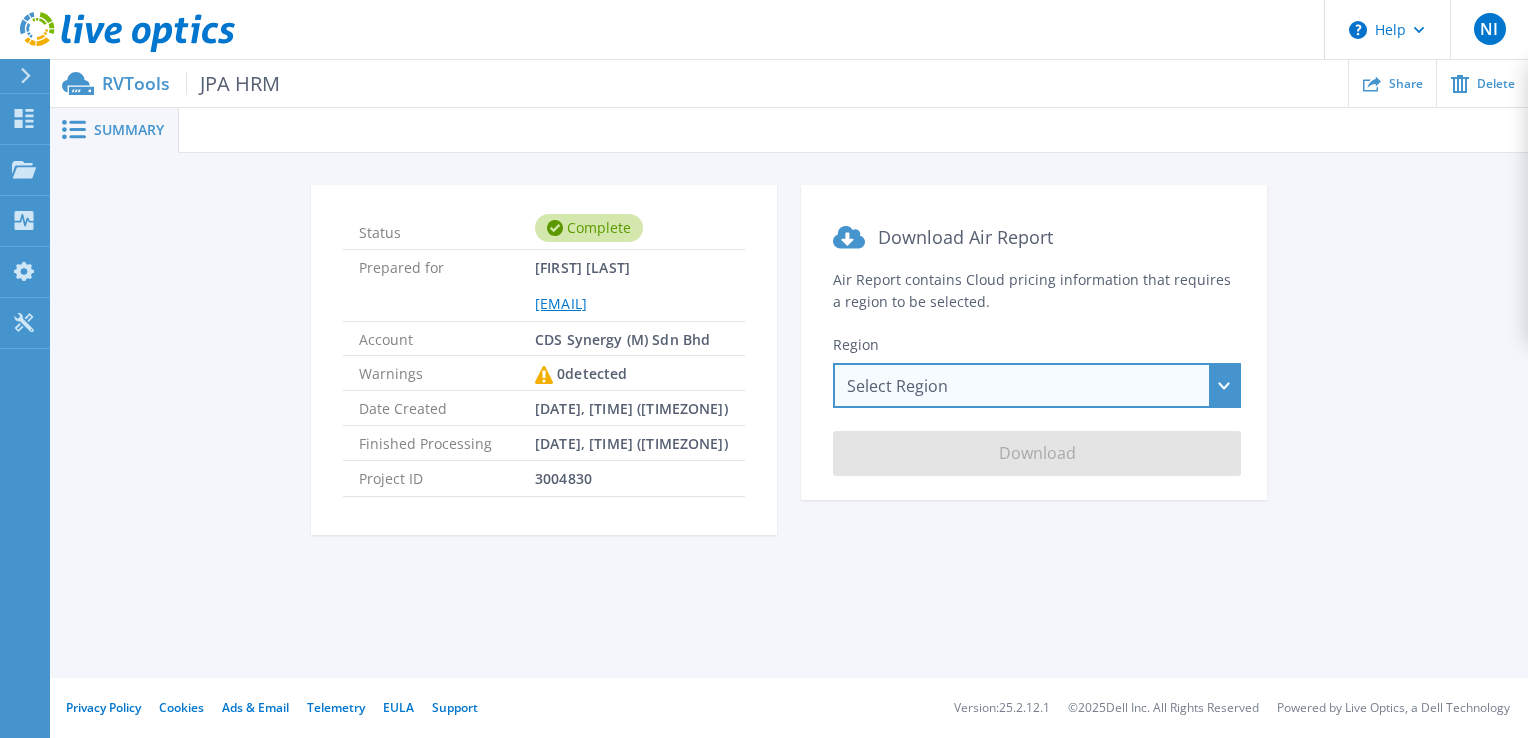 click on "Select Region Asia Pacific (Hong Kong) Asia Pacific (Mumbai) Asia Pacific (Seoul) Asia Pacific (Singapore) Asia Pacific (Tokyo) Australia Canada Europe (Frankfurt) Europe (London) South America (Sao Paulo) US East (Virginia) US West (California)" at bounding box center [1037, 385] 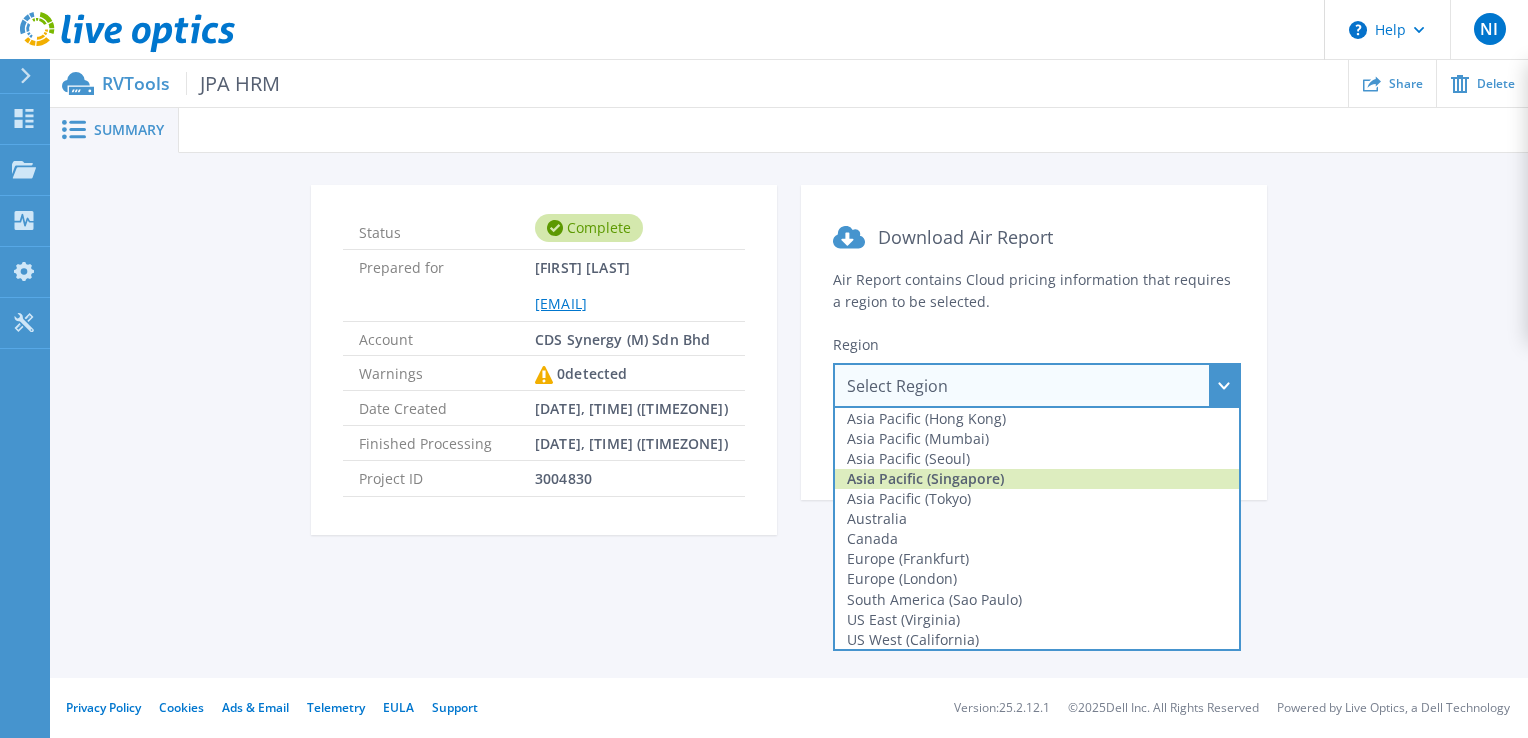 click on "Asia Pacific (Singapore)" at bounding box center (1037, 479) 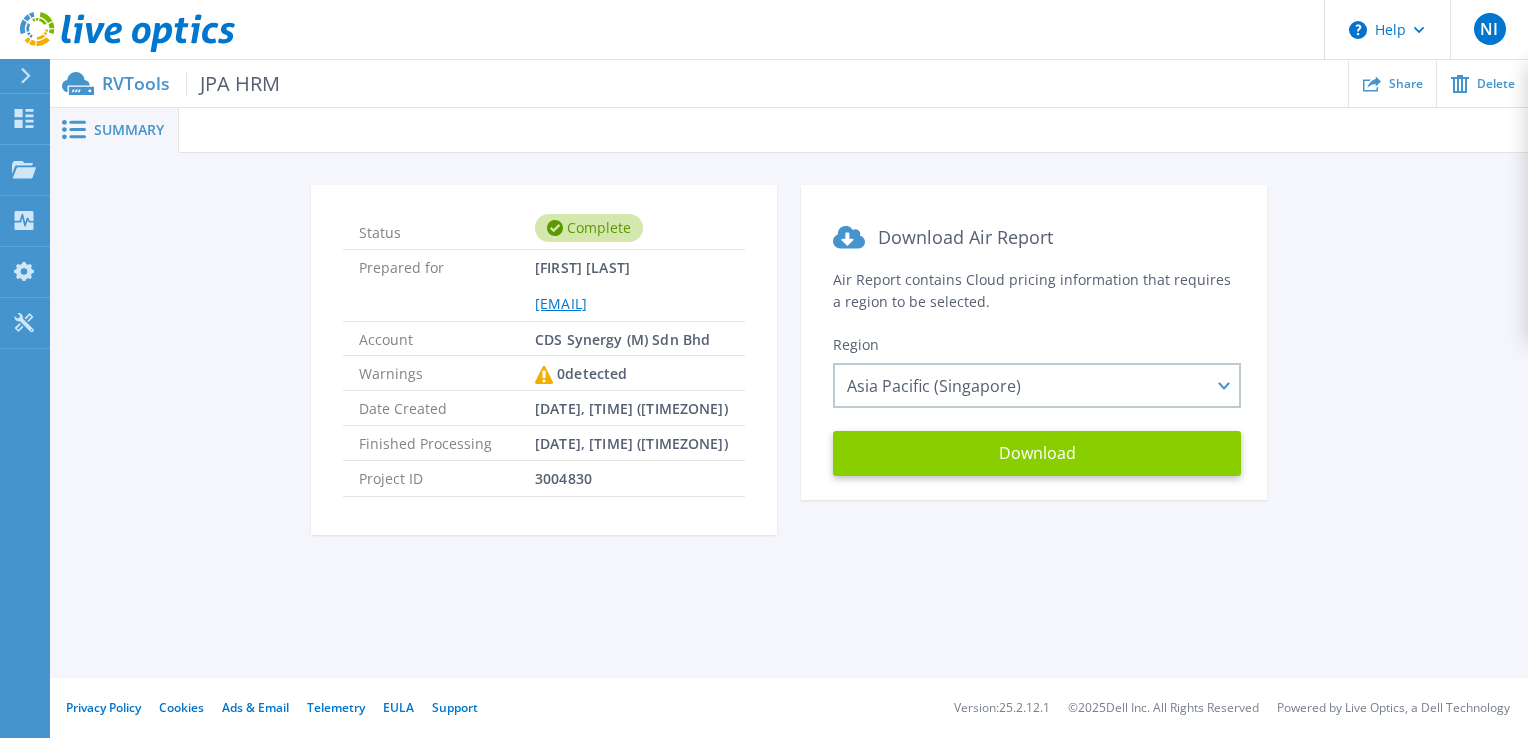 click on "Download" at bounding box center (1037, 453) 